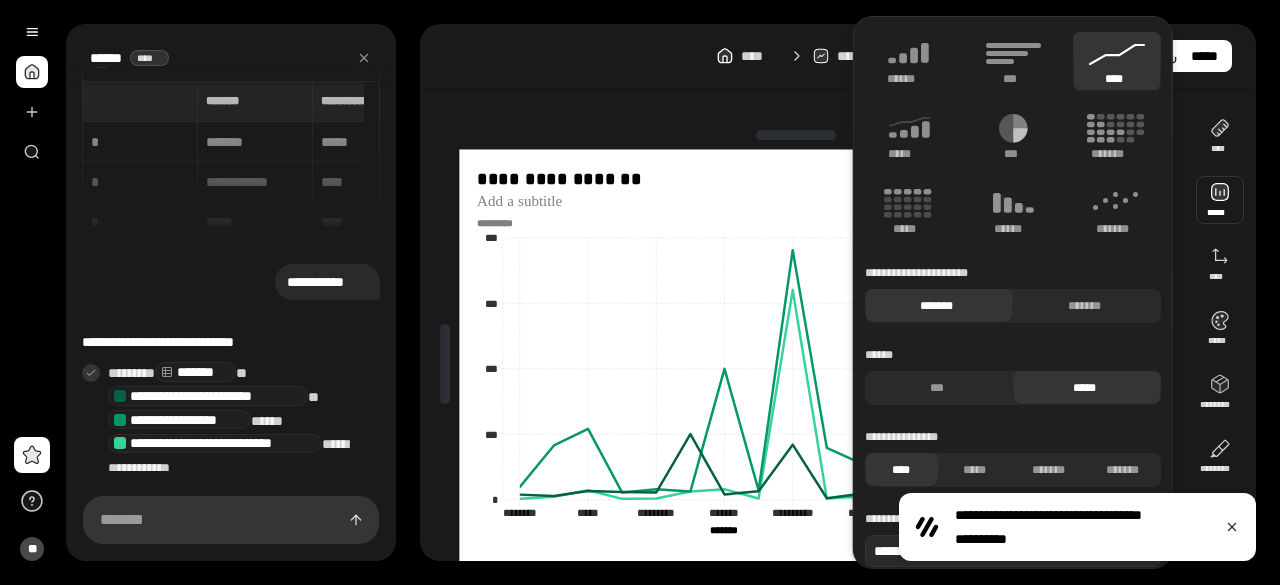 scroll, scrollTop: 0, scrollLeft: 0, axis: both 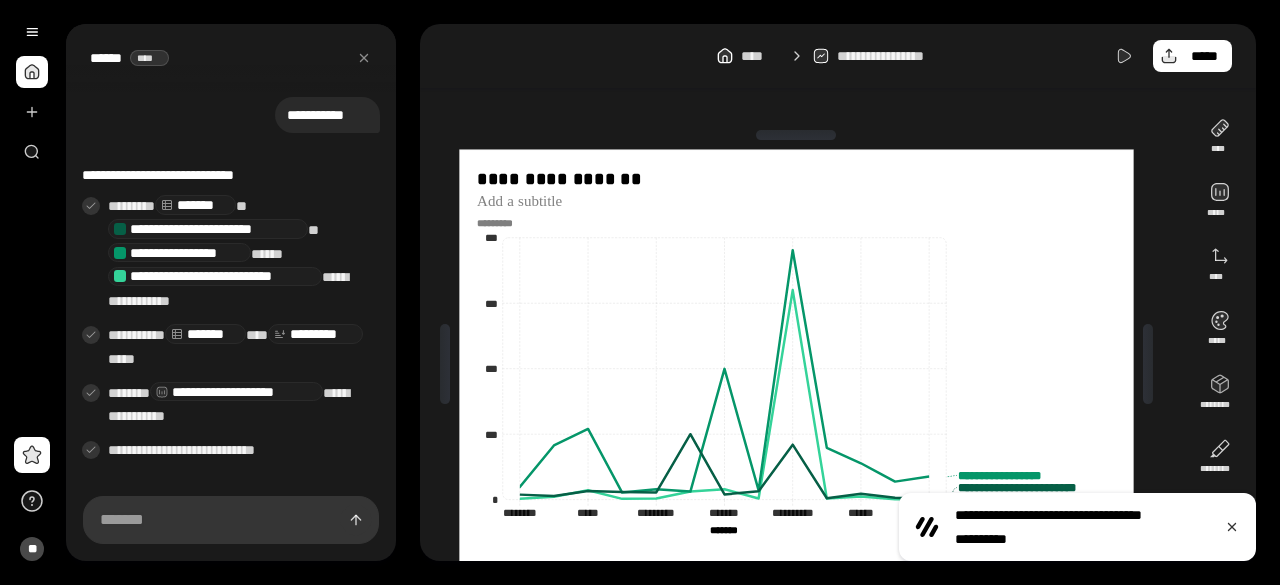 click on "**********" at bounding box center [838, 56] 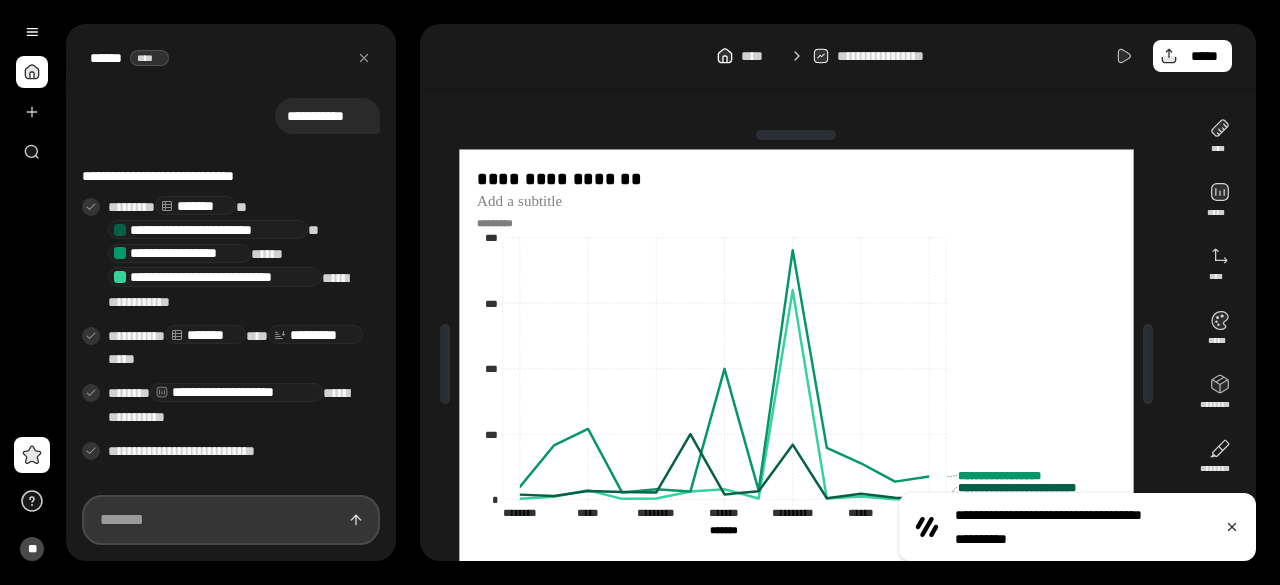 click at bounding box center (231, 520) 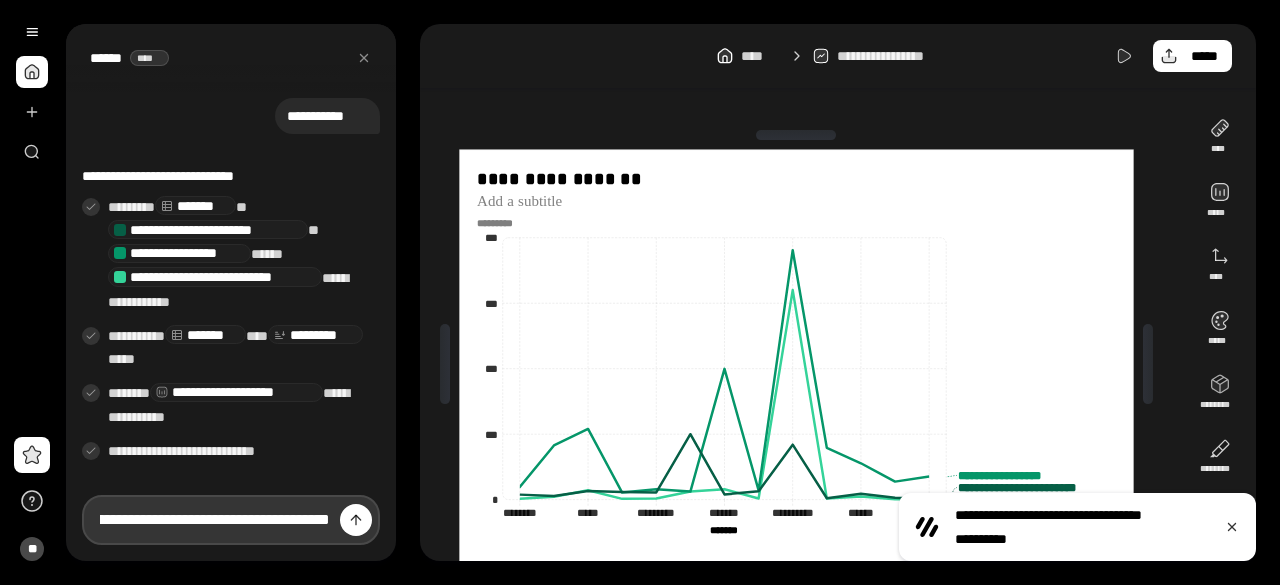 scroll, scrollTop: 0, scrollLeft: 490, axis: horizontal 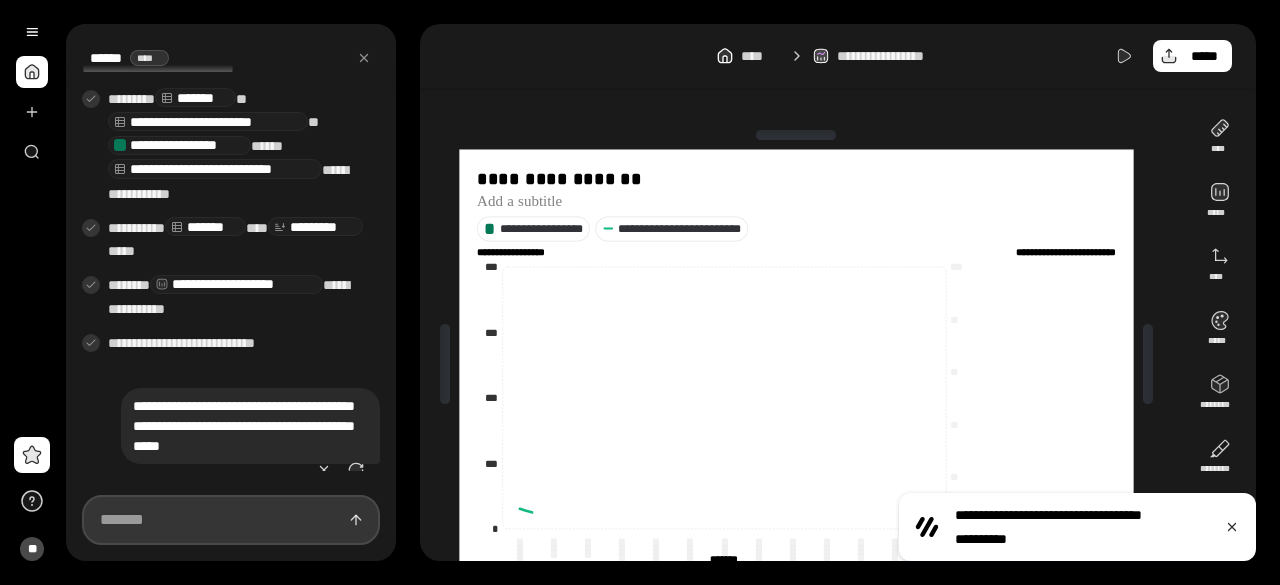 type on "**********" 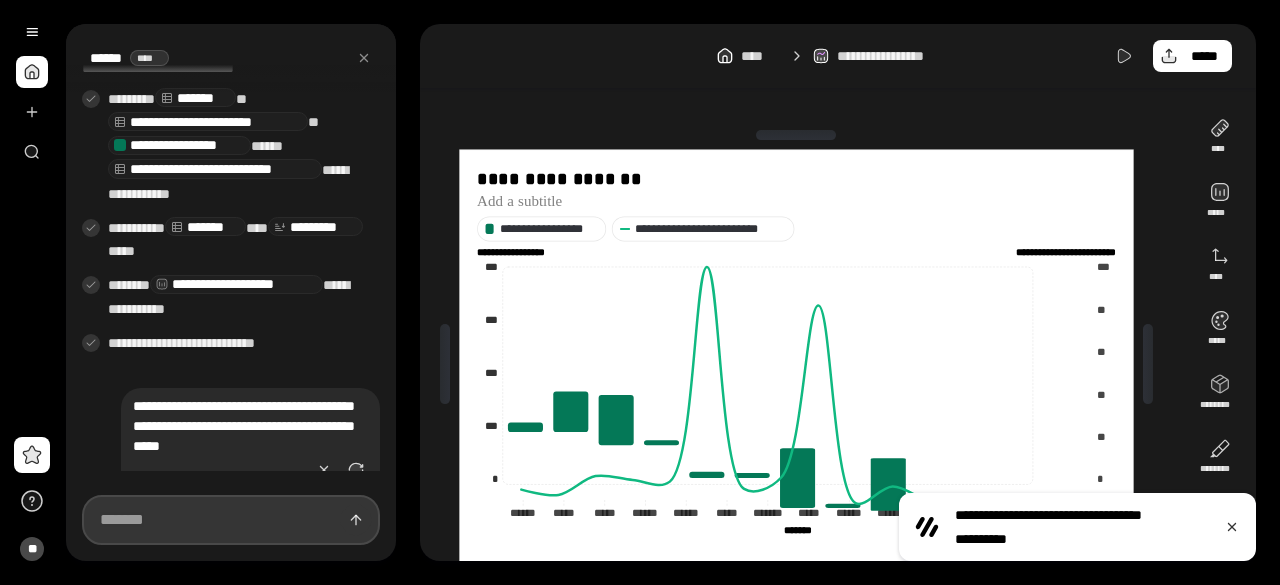 scroll, scrollTop: 674, scrollLeft: 0, axis: vertical 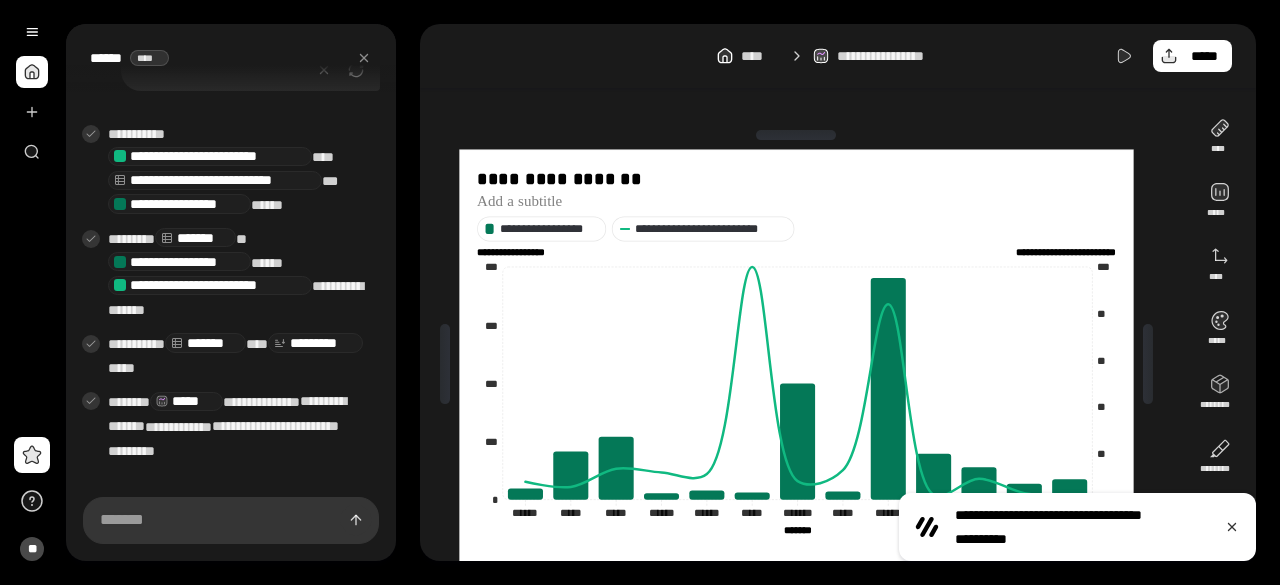 click on "**********" at bounding box center [804, 364] 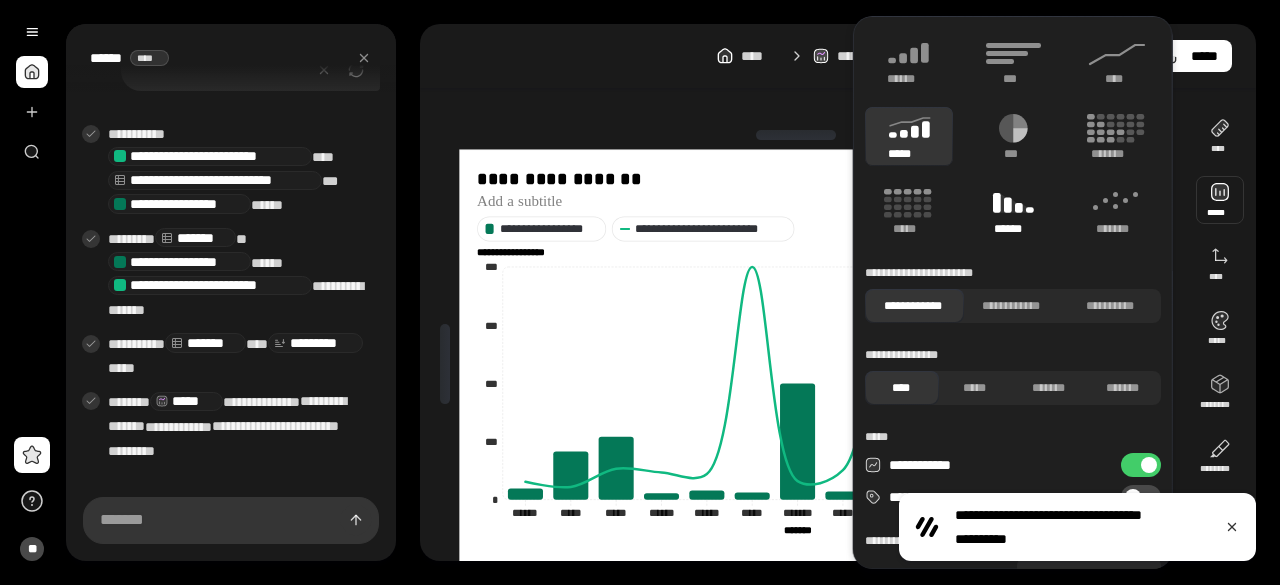 click 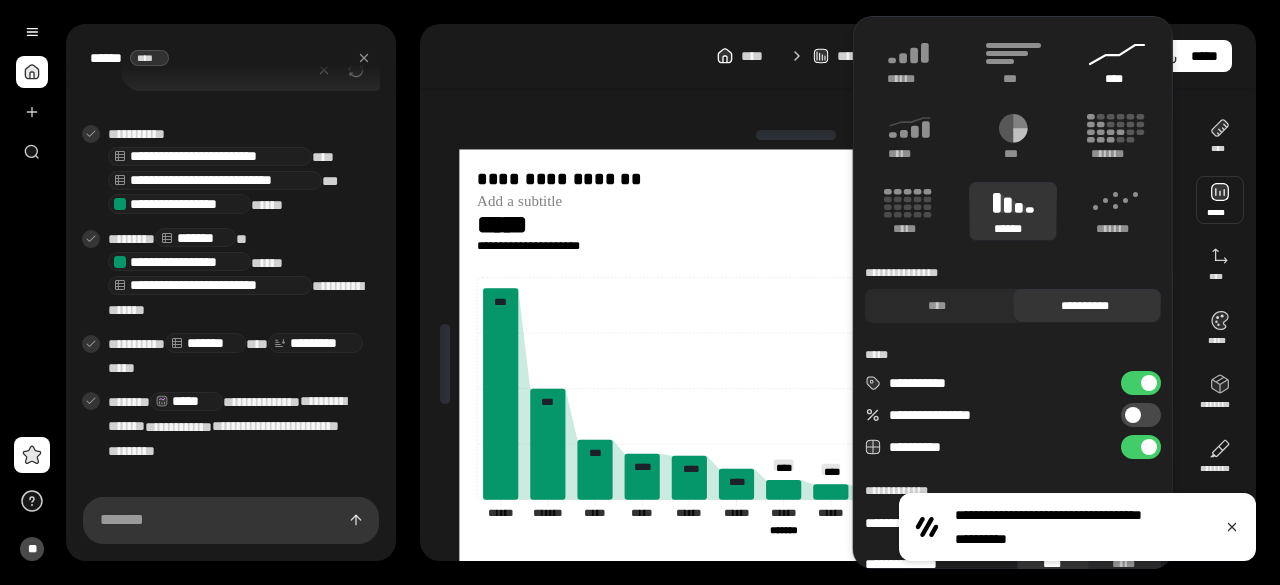 click 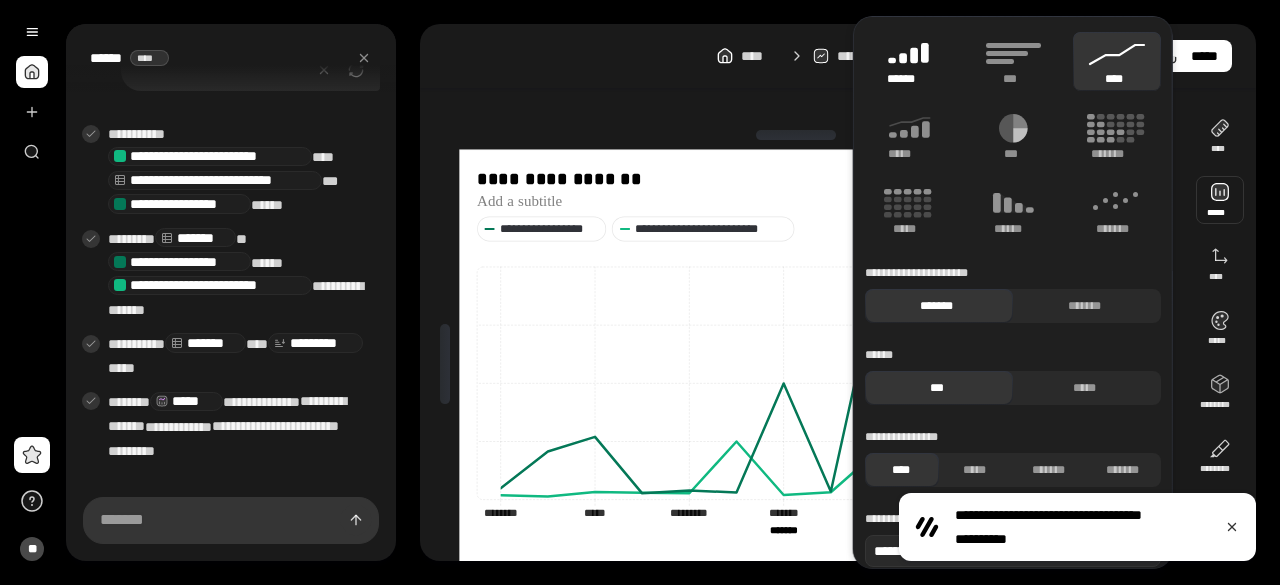 click on "******" at bounding box center [909, 61] 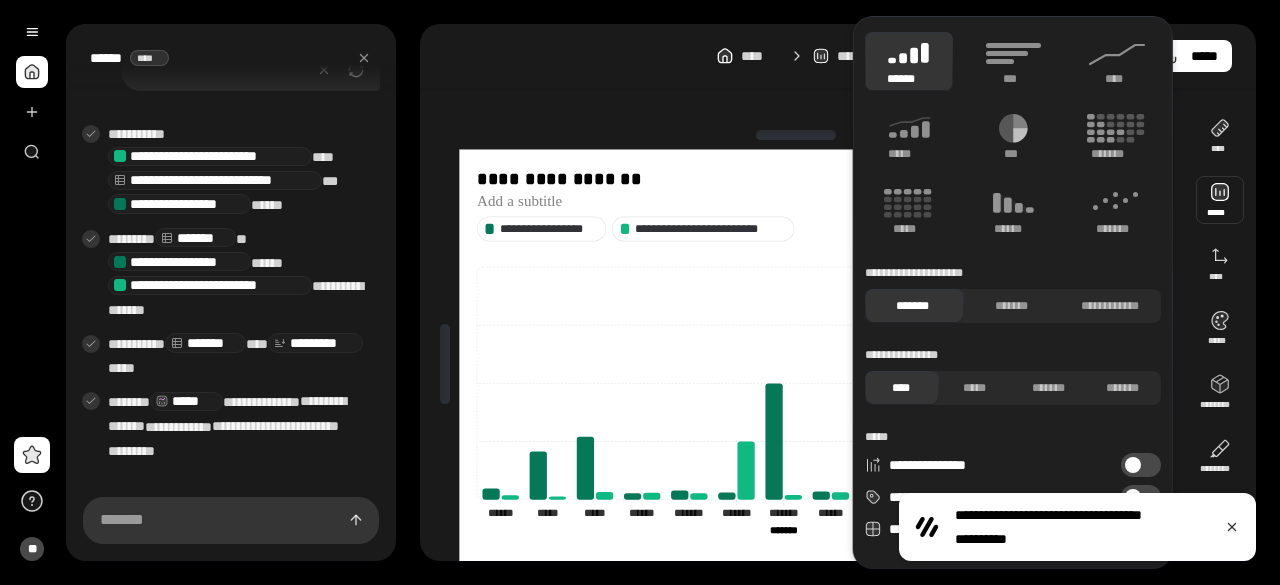 click on "**********" at bounding box center [236, 426] 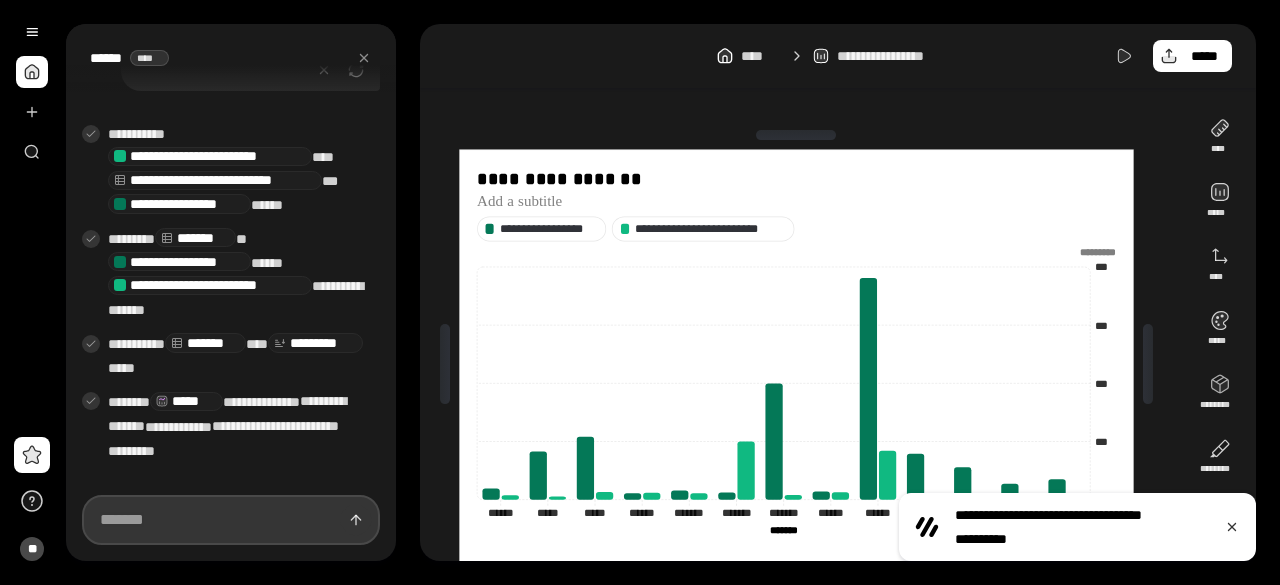 scroll, scrollTop: 674, scrollLeft: 0, axis: vertical 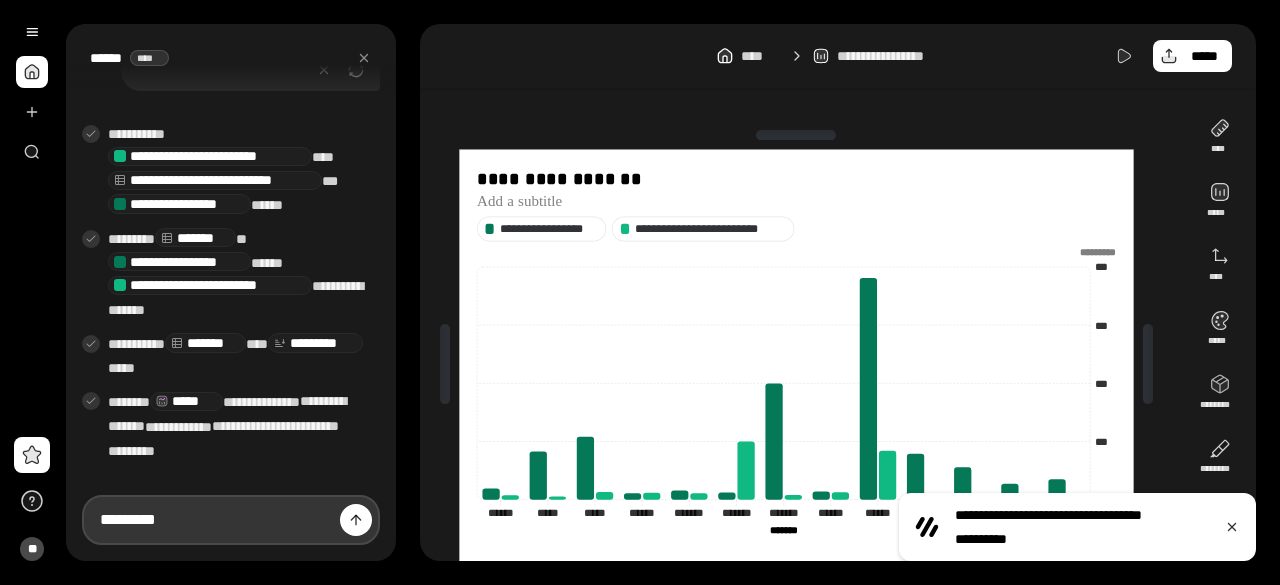 type on "*********" 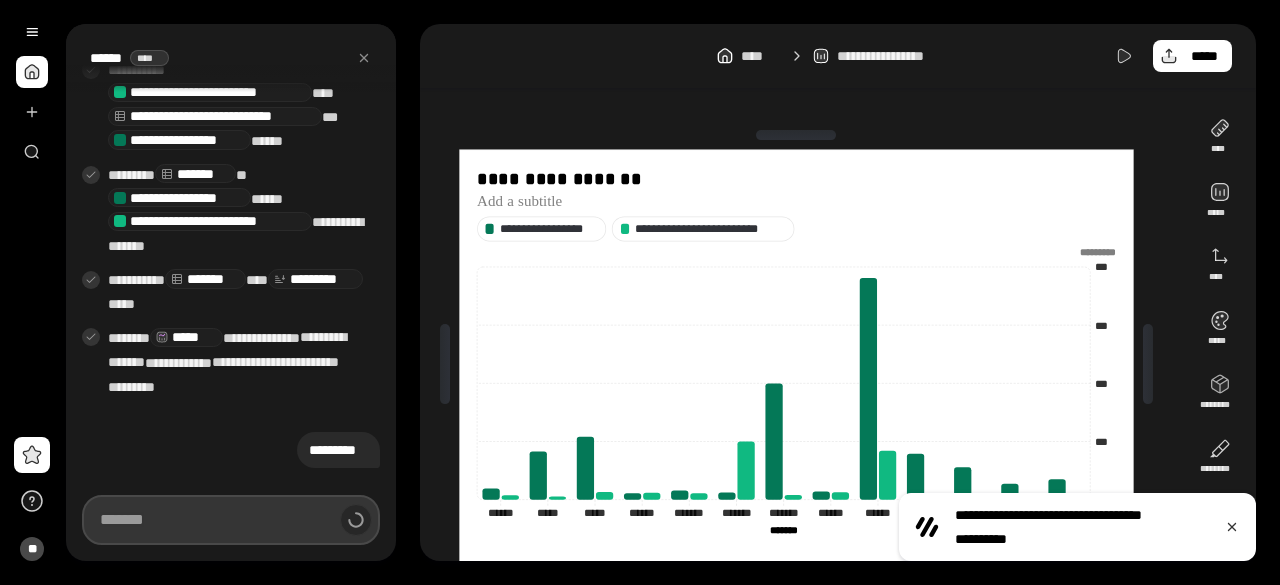 scroll, scrollTop: 716, scrollLeft: 0, axis: vertical 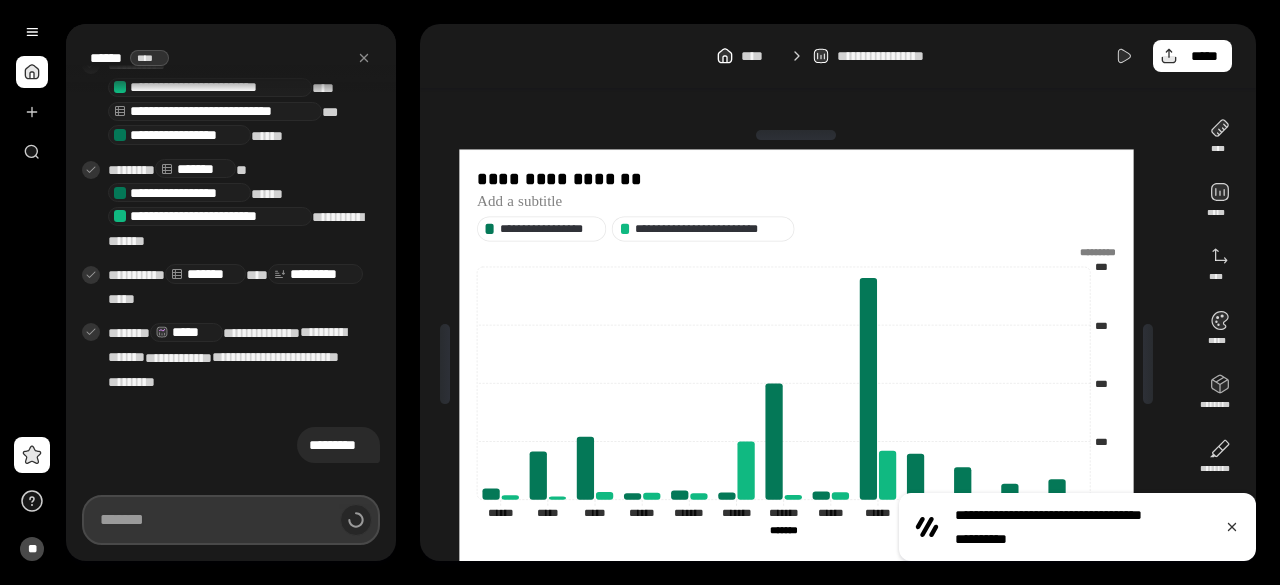 click at bounding box center [231, 520] 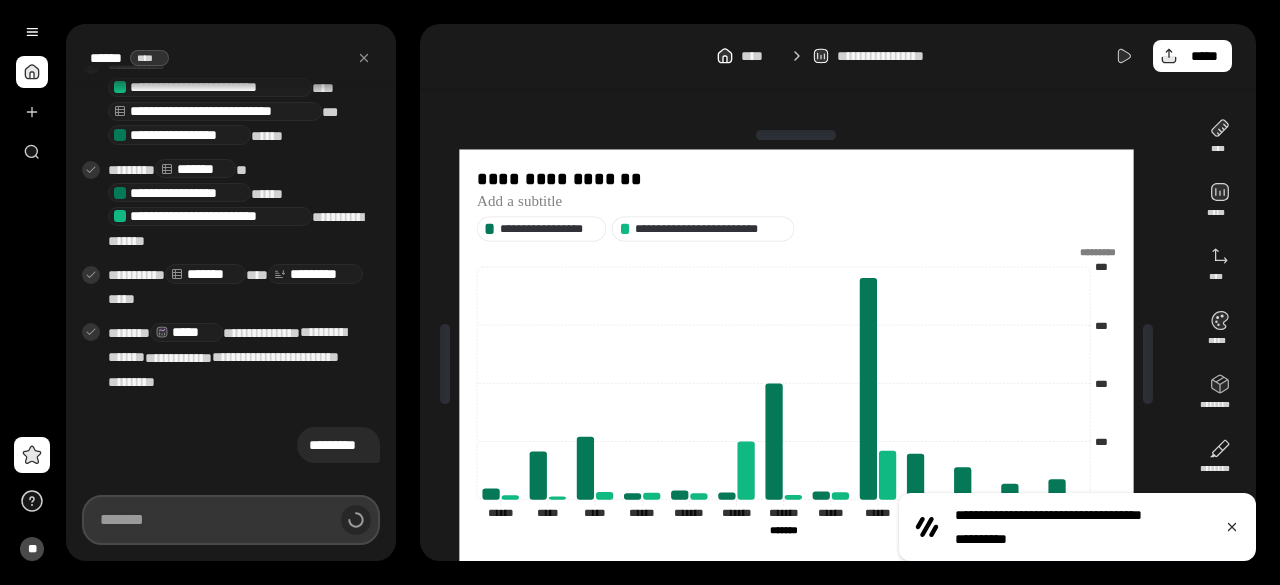 type on "**********" 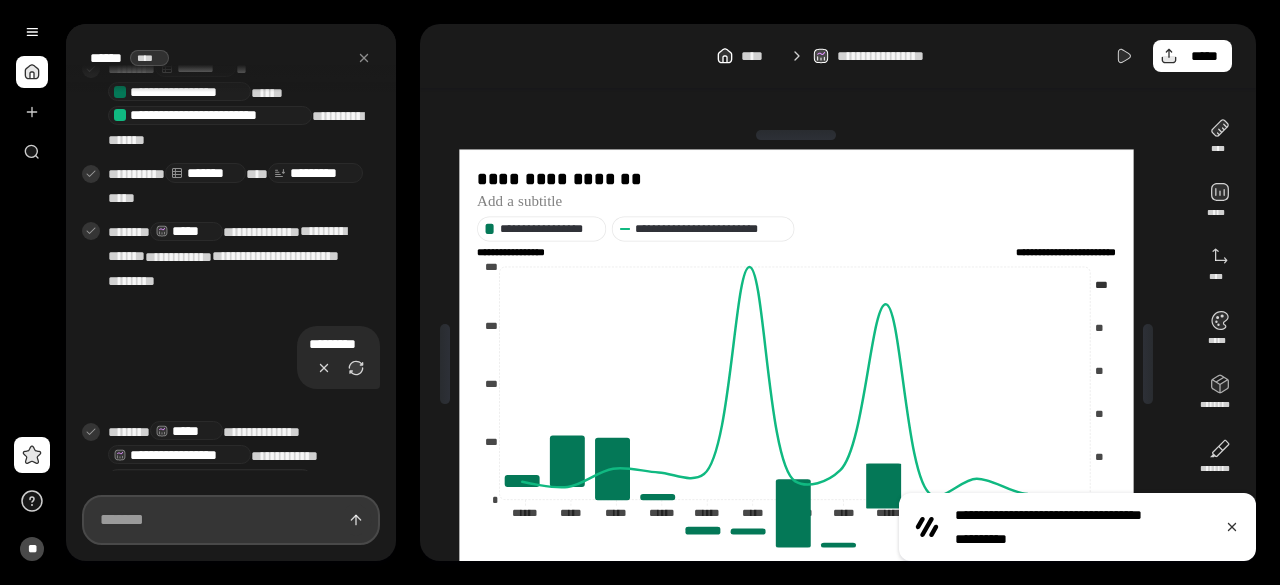 scroll, scrollTop: 870, scrollLeft: 0, axis: vertical 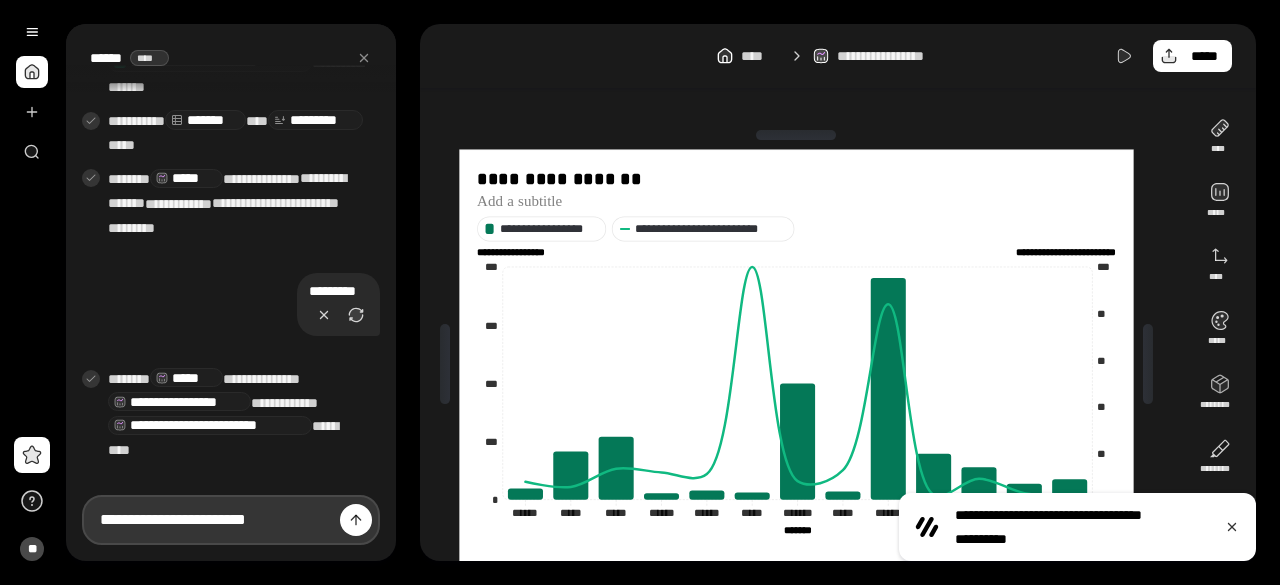 type on "**********" 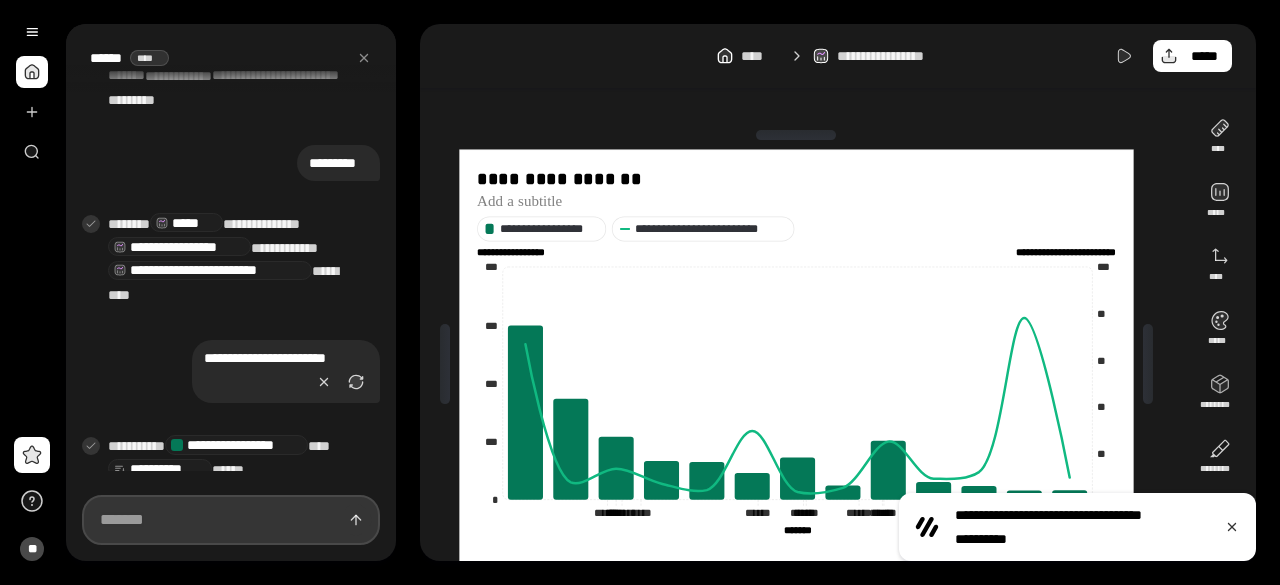 scroll, scrollTop: 1017, scrollLeft: 0, axis: vertical 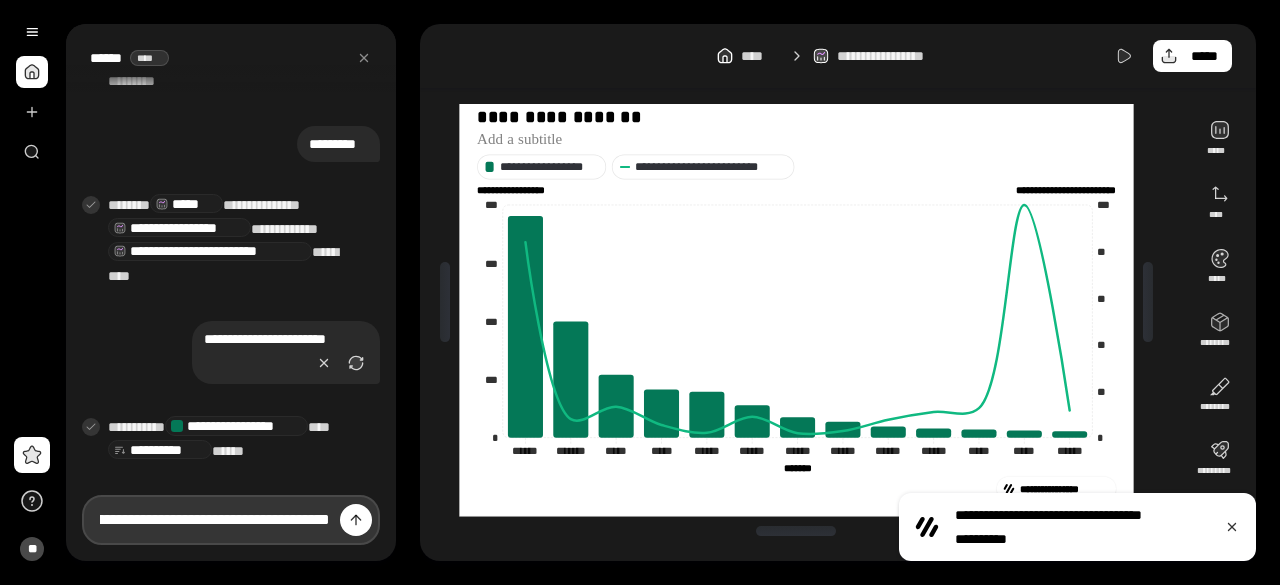 type on "**********" 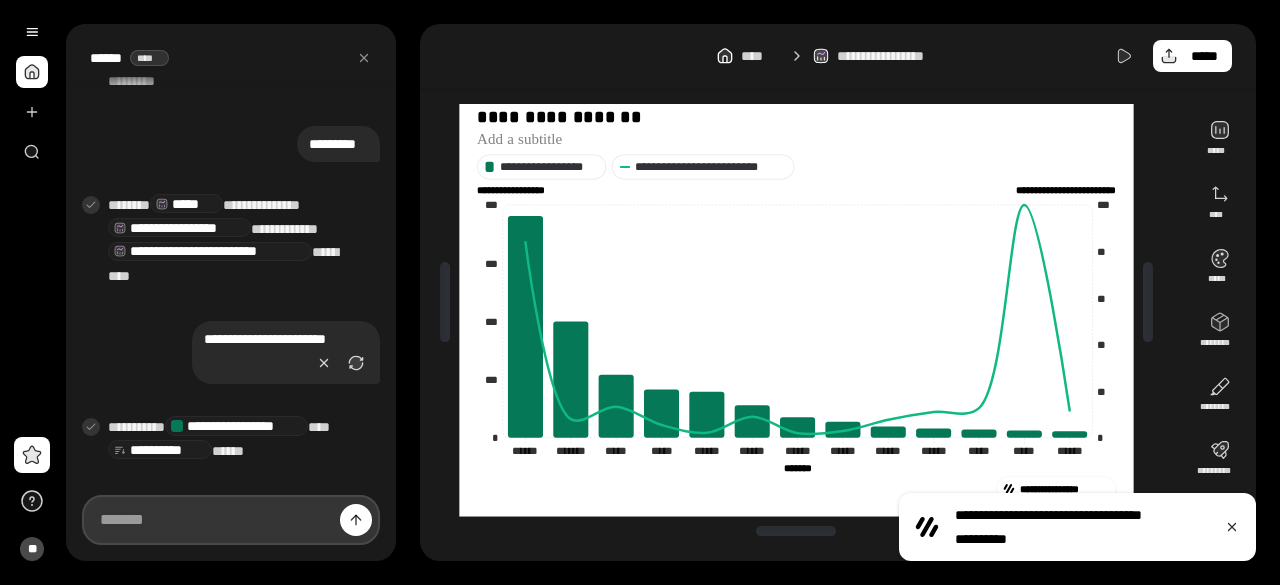 scroll, scrollTop: 1017, scrollLeft: 0, axis: vertical 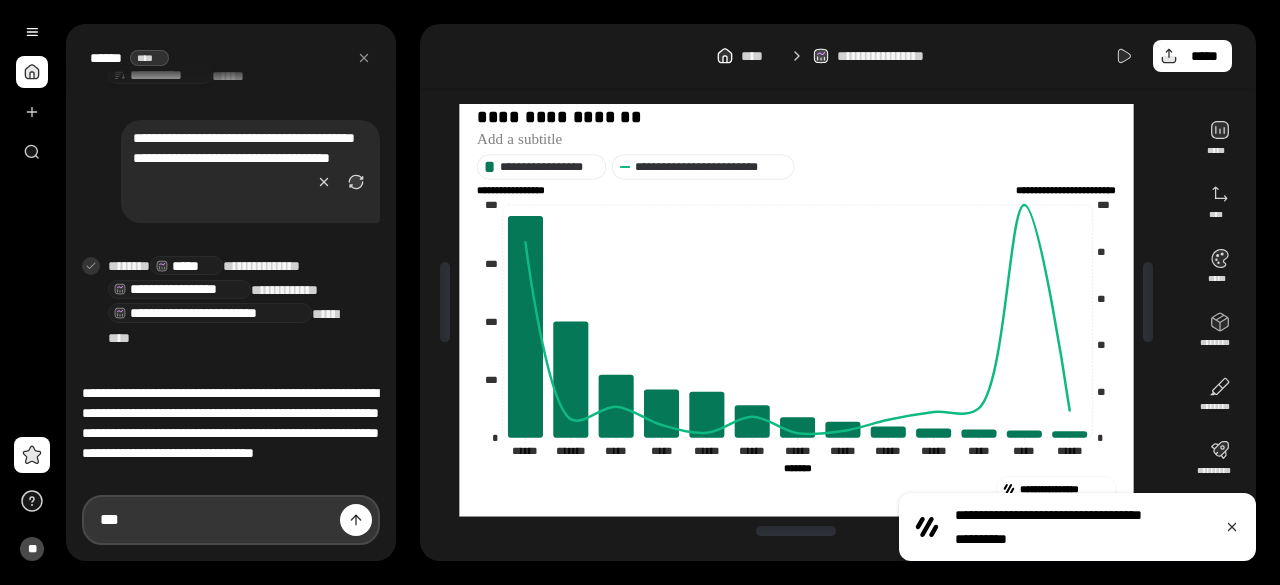 type on "***" 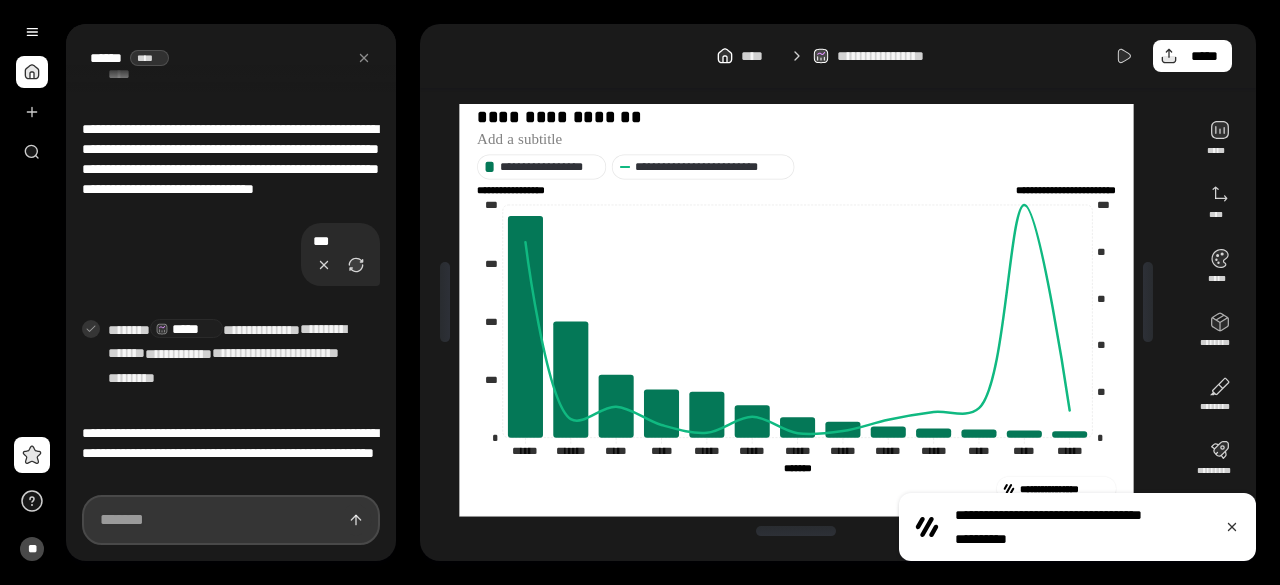 scroll, scrollTop: 1682, scrollLeft: 0, axis: vertical 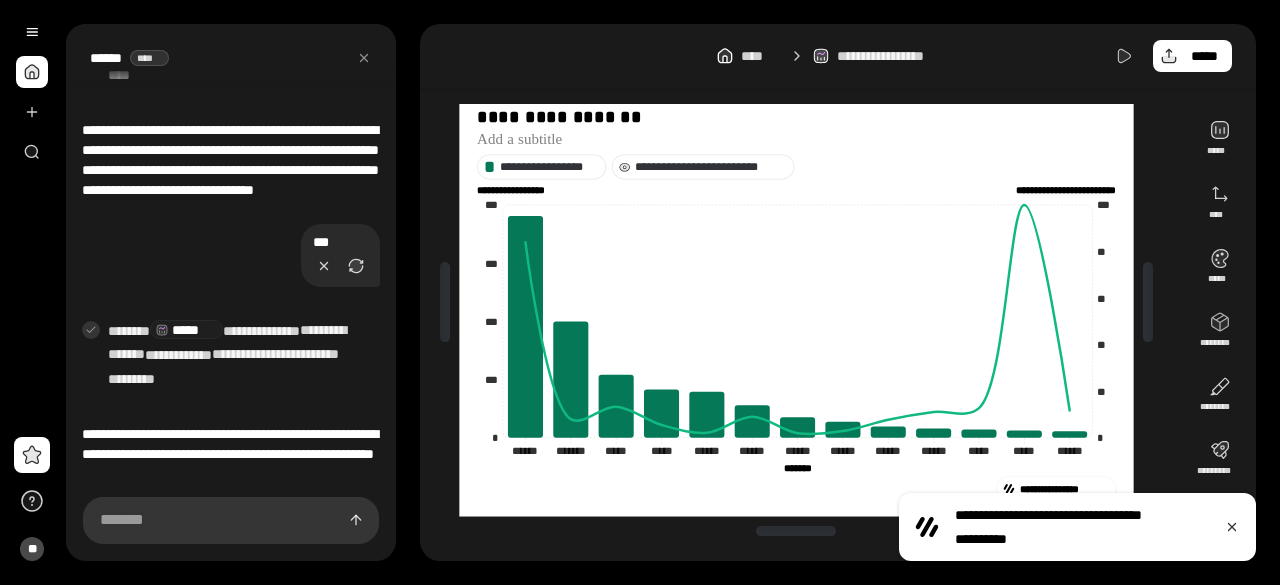 click on "**********" at bounding box center [710, 167] 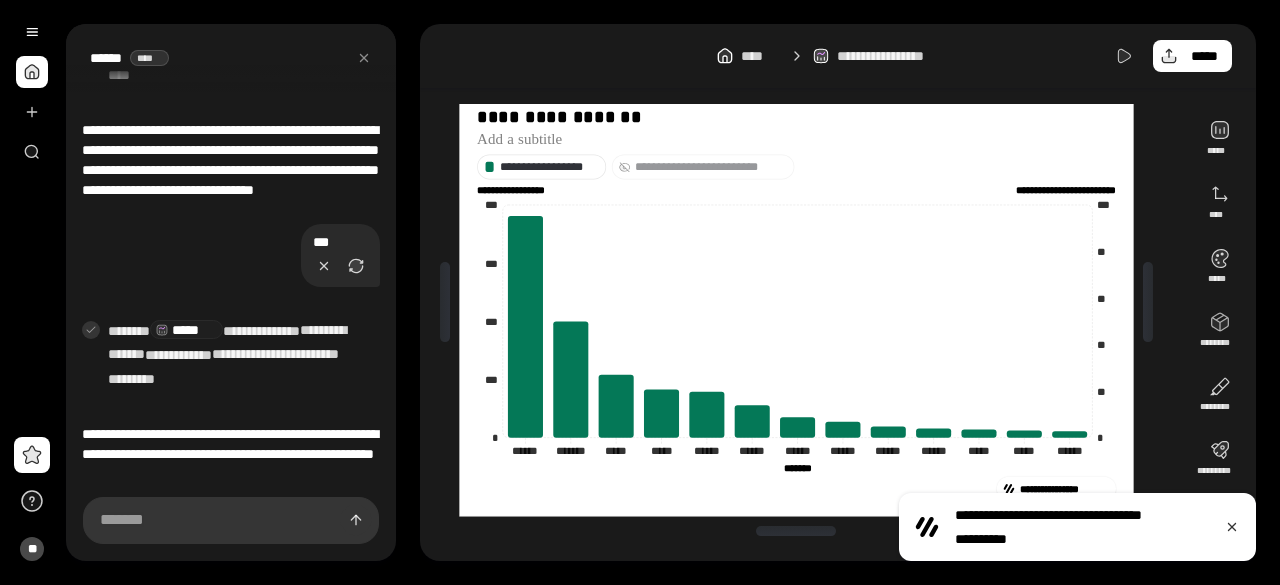 click on "**********" at bounding box center [710, 167] 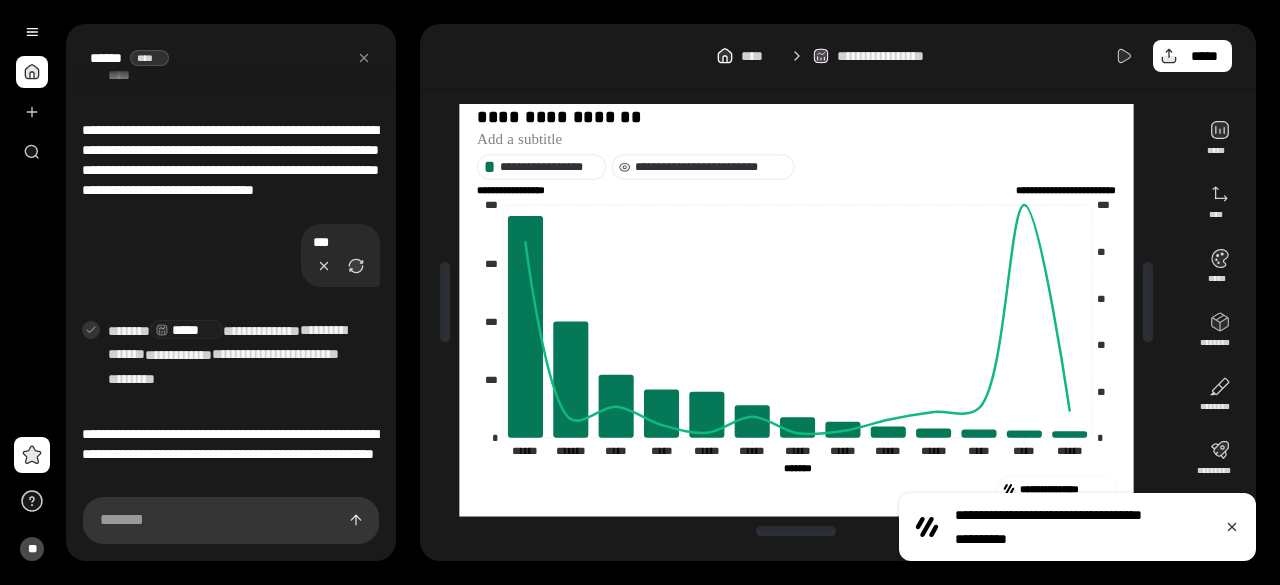 click on "**********" at bounding box center [710, 167] 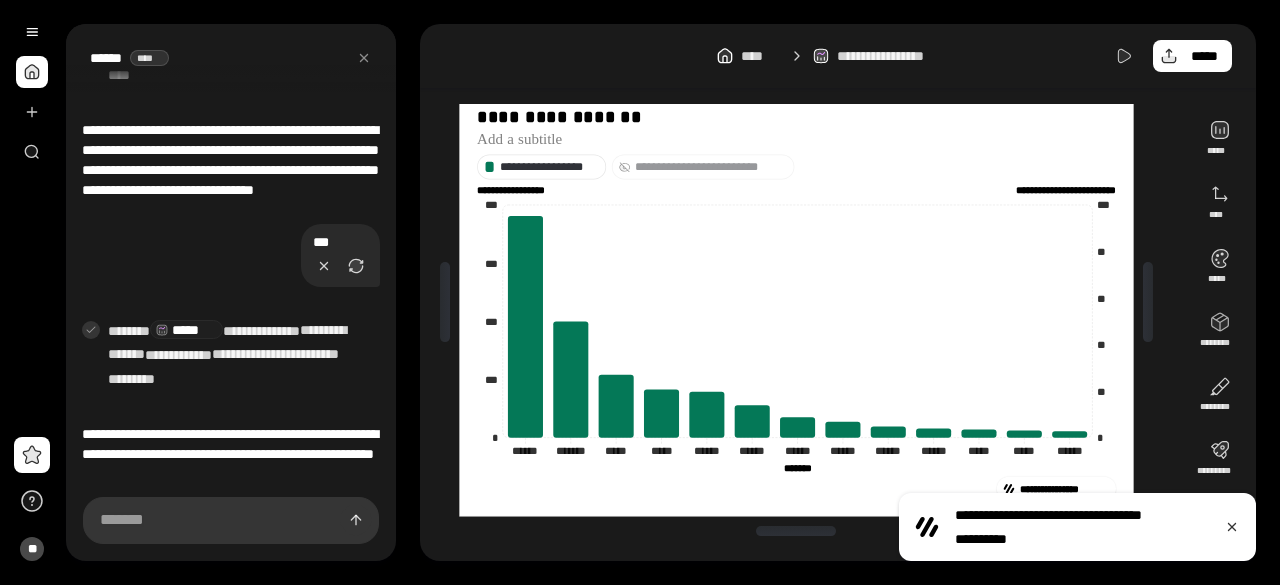 click on "**********" at bounding box center [710, 167] 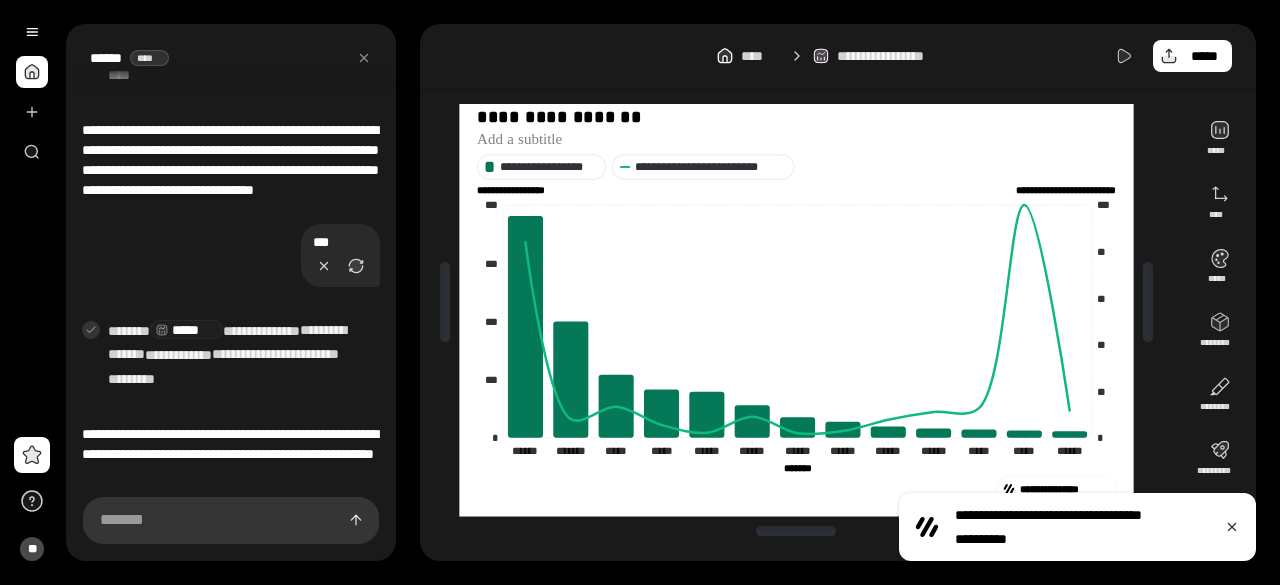 click on "**********" at bounding box center (838, 56) 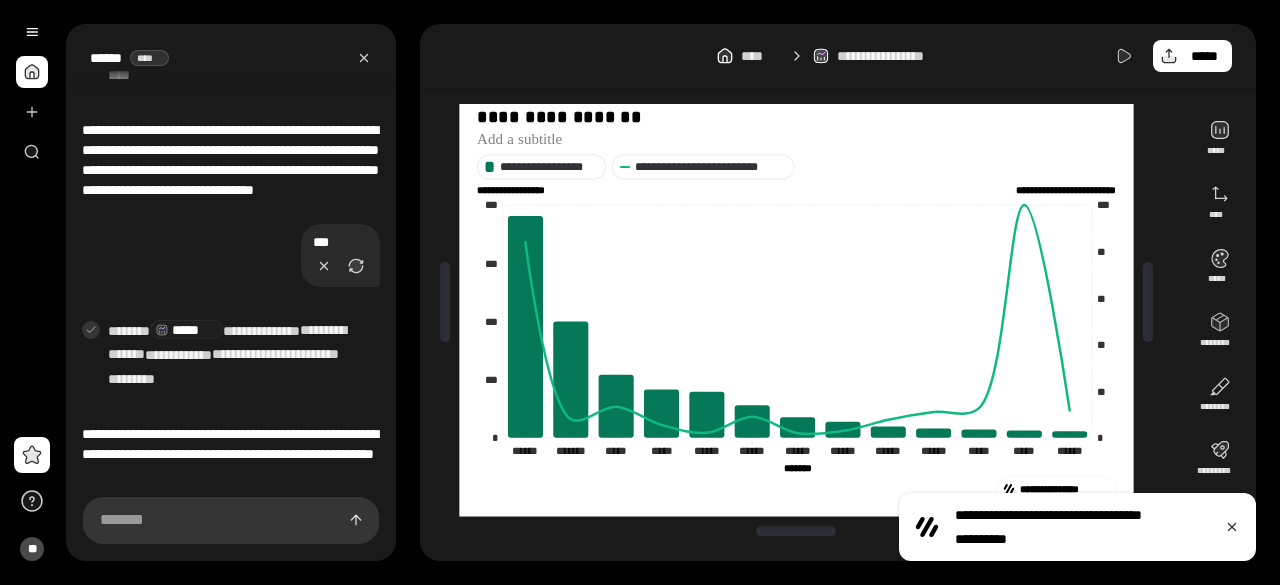 click 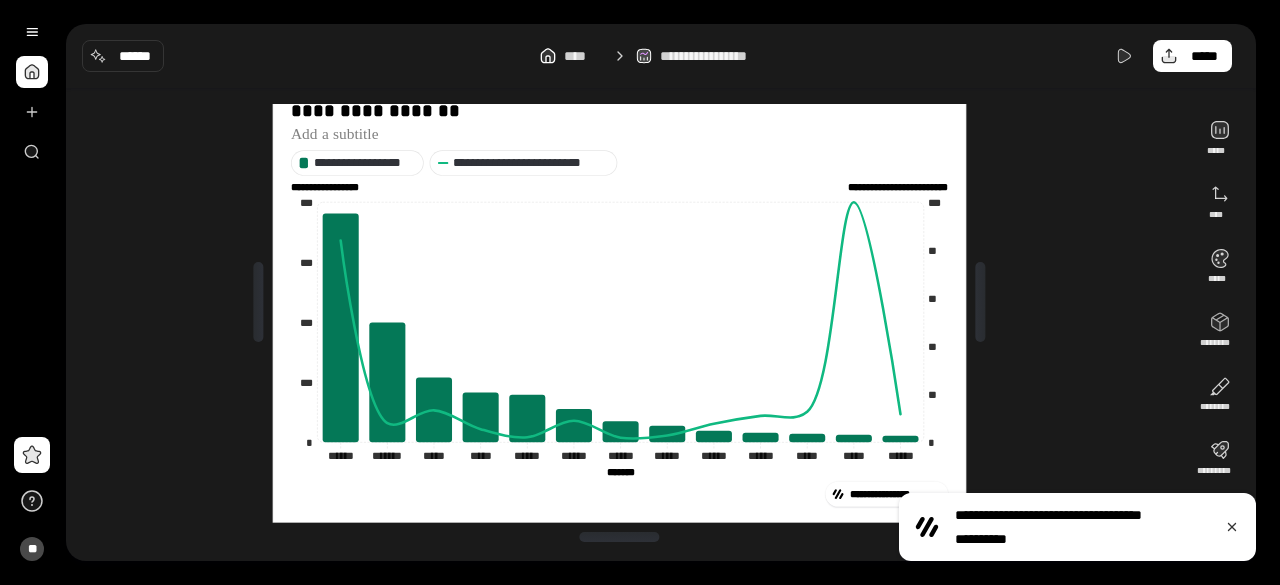 click on "**********" at bounding box center (661, 56) 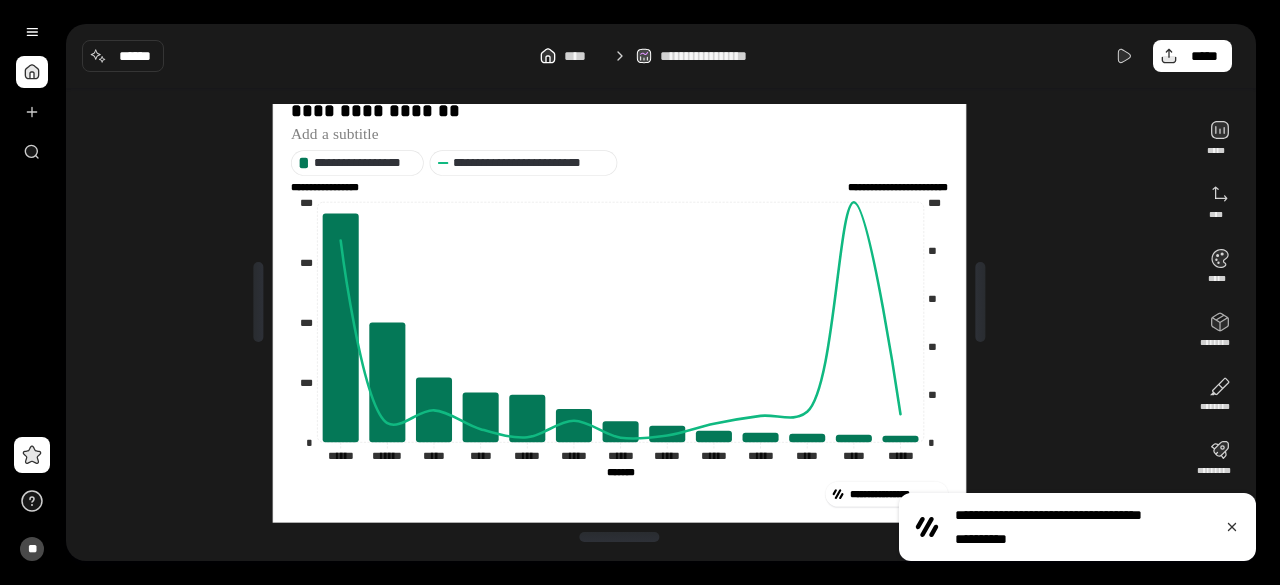 click on "**********" at bounding box center [661, 56] 